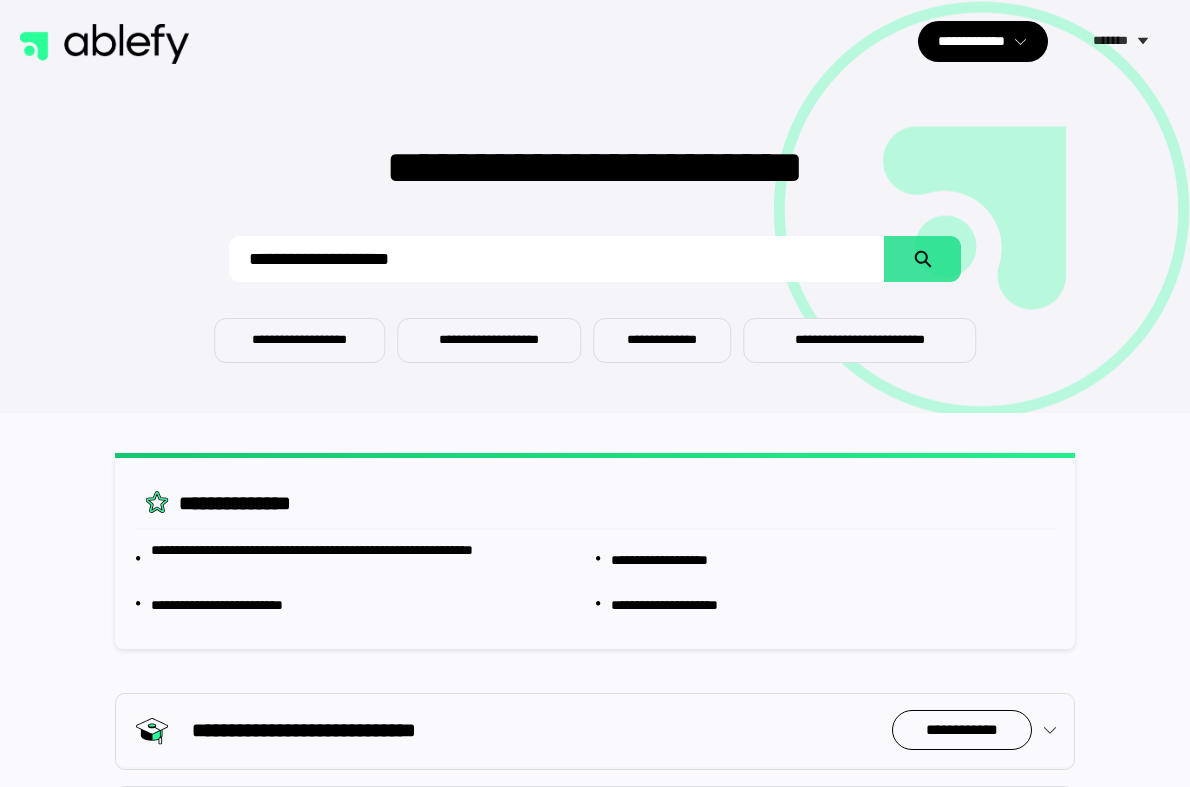 scroll, scrollTop: 0, scrollLeft: 0, axis: both 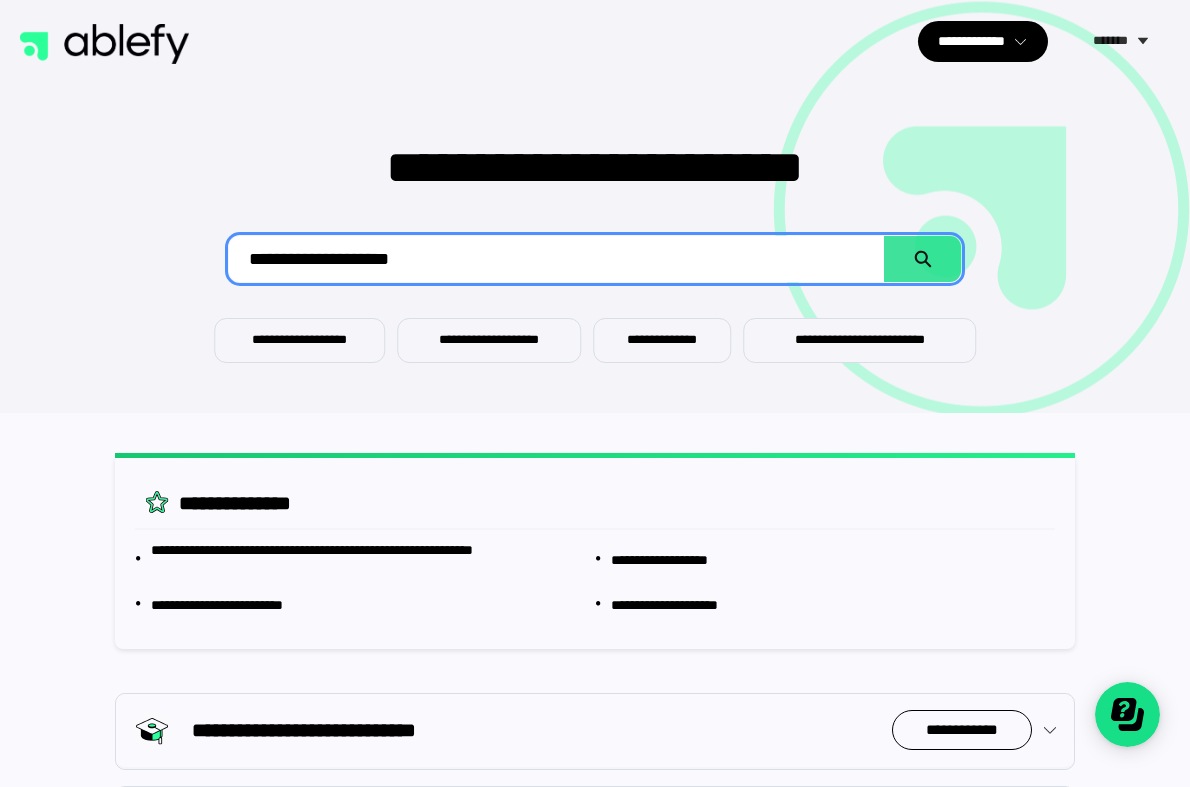 click at bounding box center [557, 259] 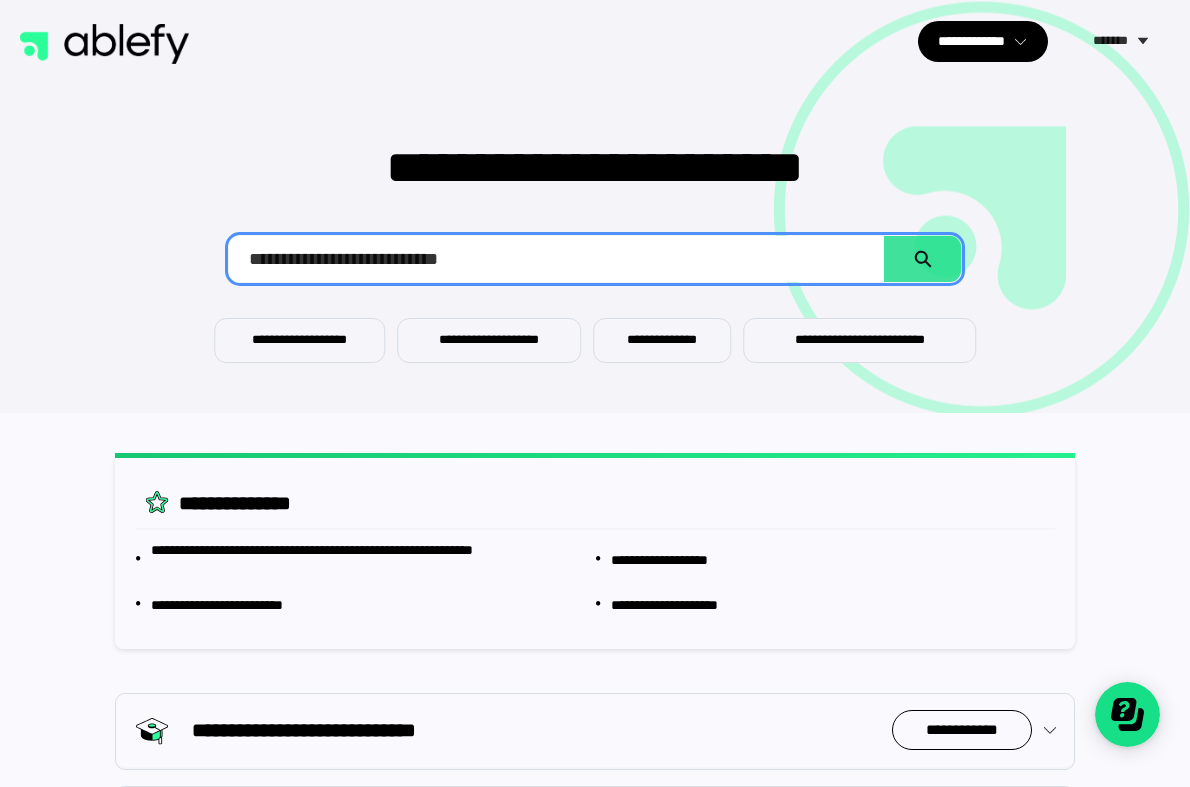 type on "**********" 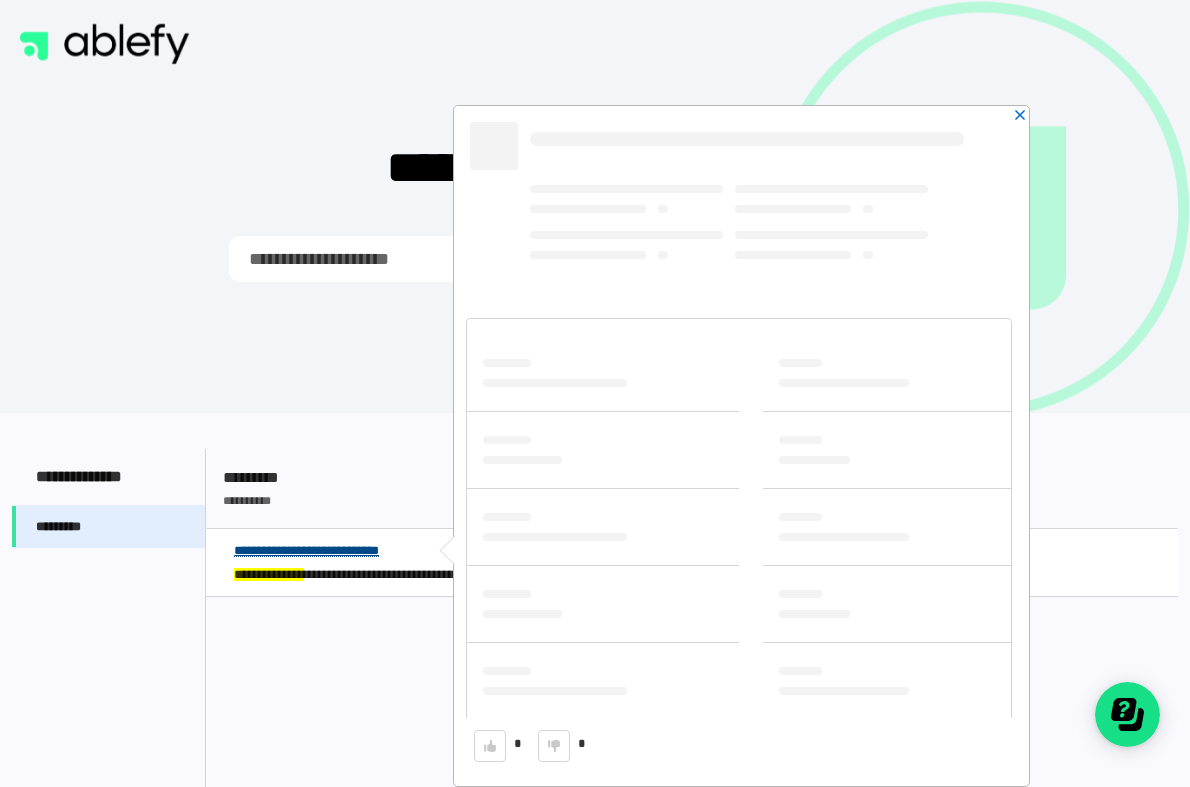 click on "**********" at bounding box center (306, 550) 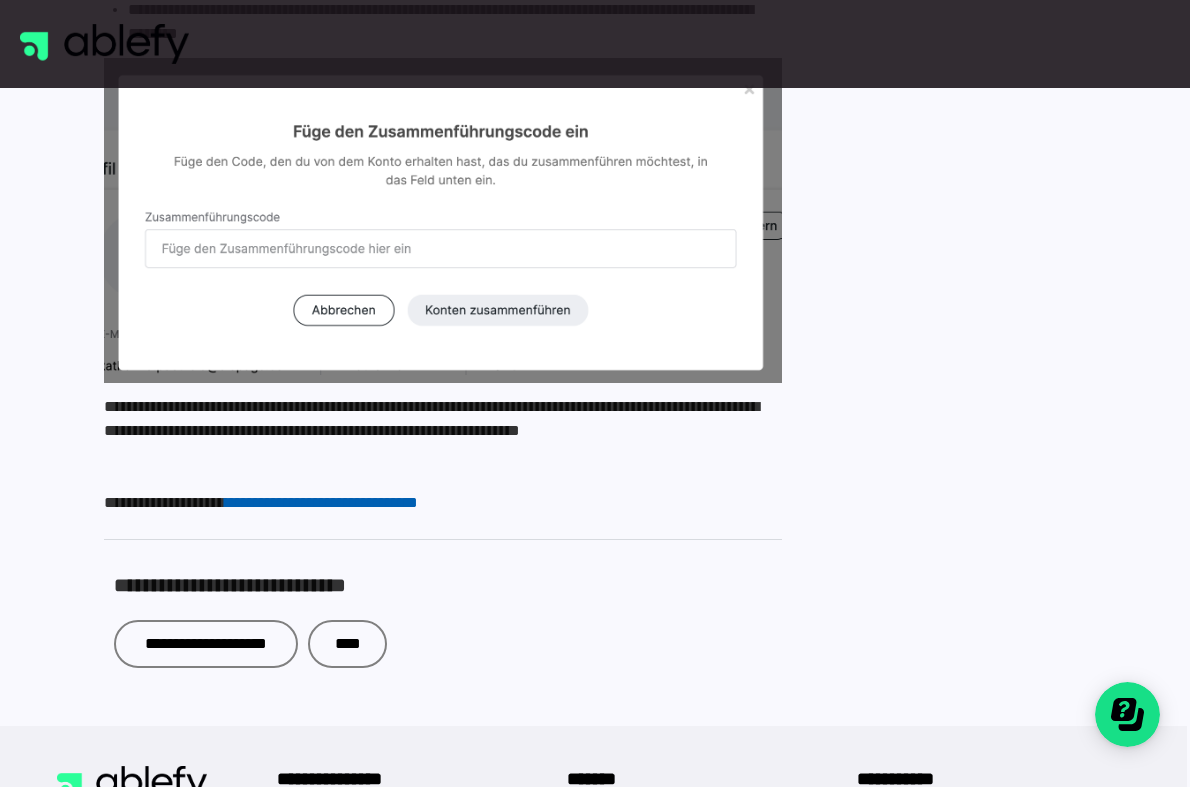 scroll, scrollTop: 1791, scrollLeft: 3, axis: both 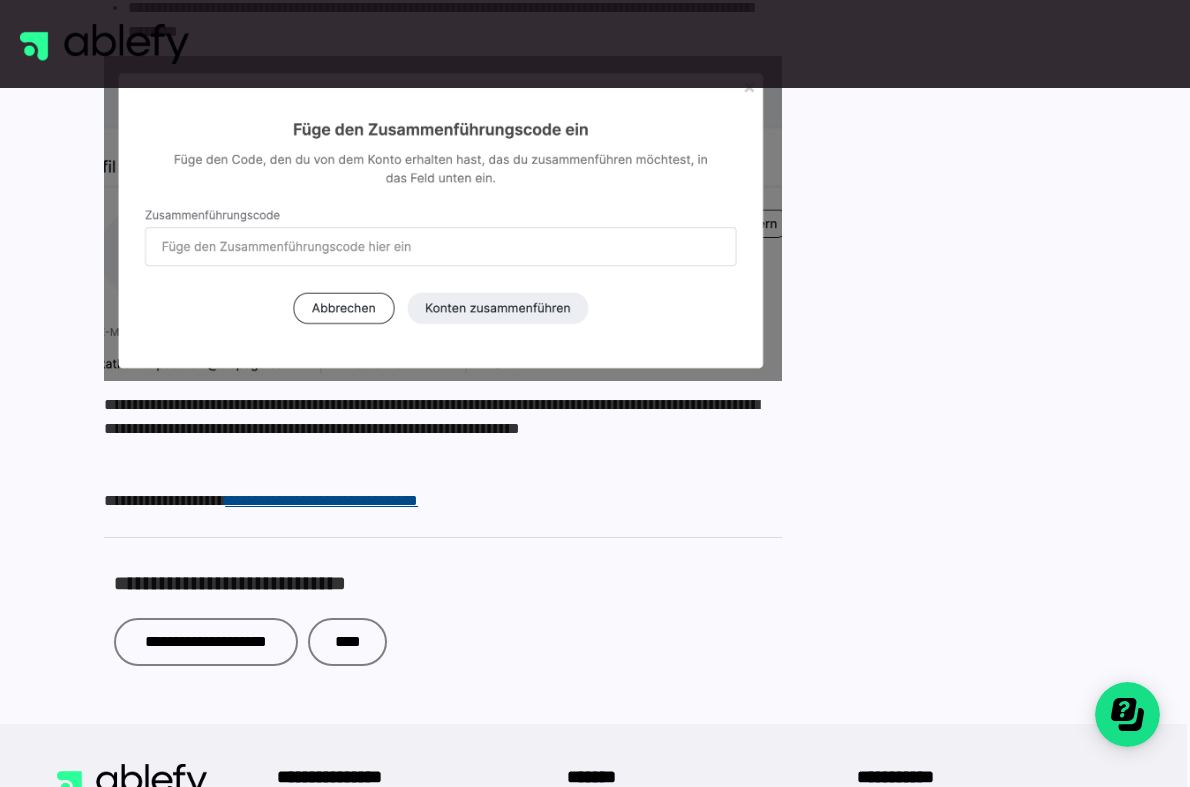 click on "**********" at bounding box center [321, 500] 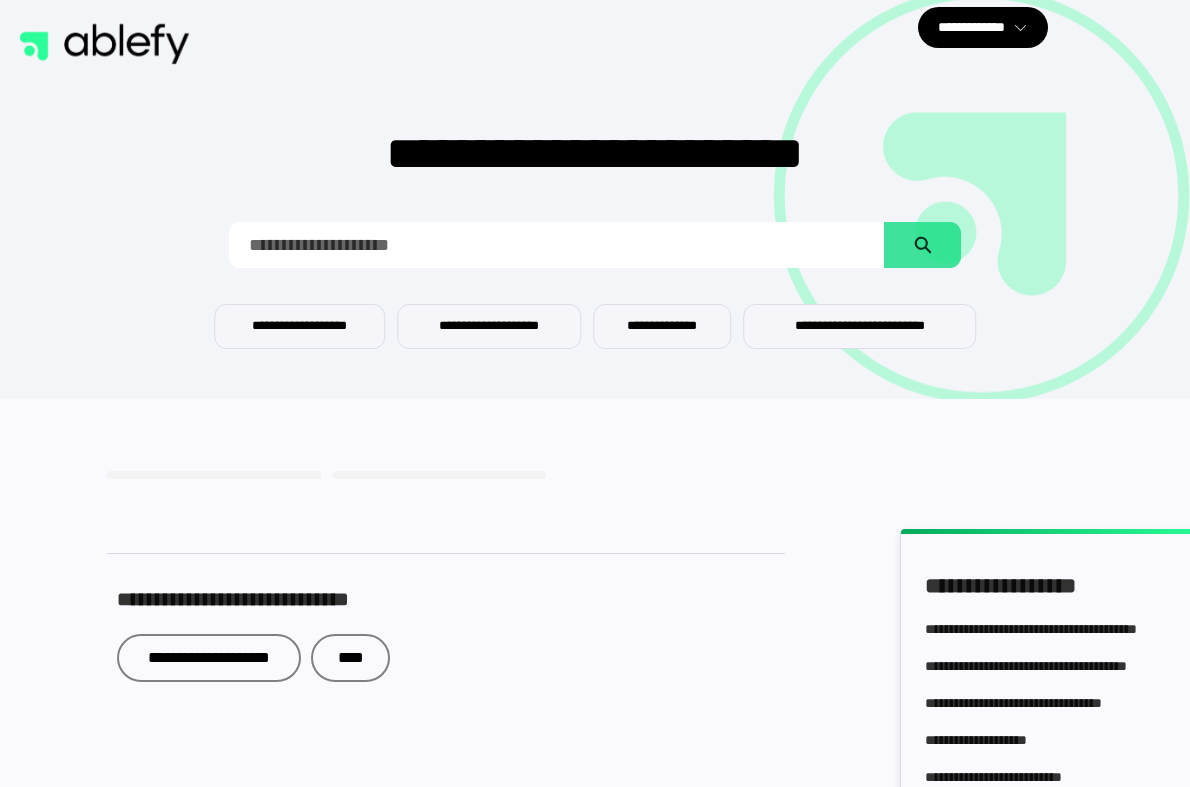 scroll, scrollTop: 30, scrollLeft: 0, axis: vertical 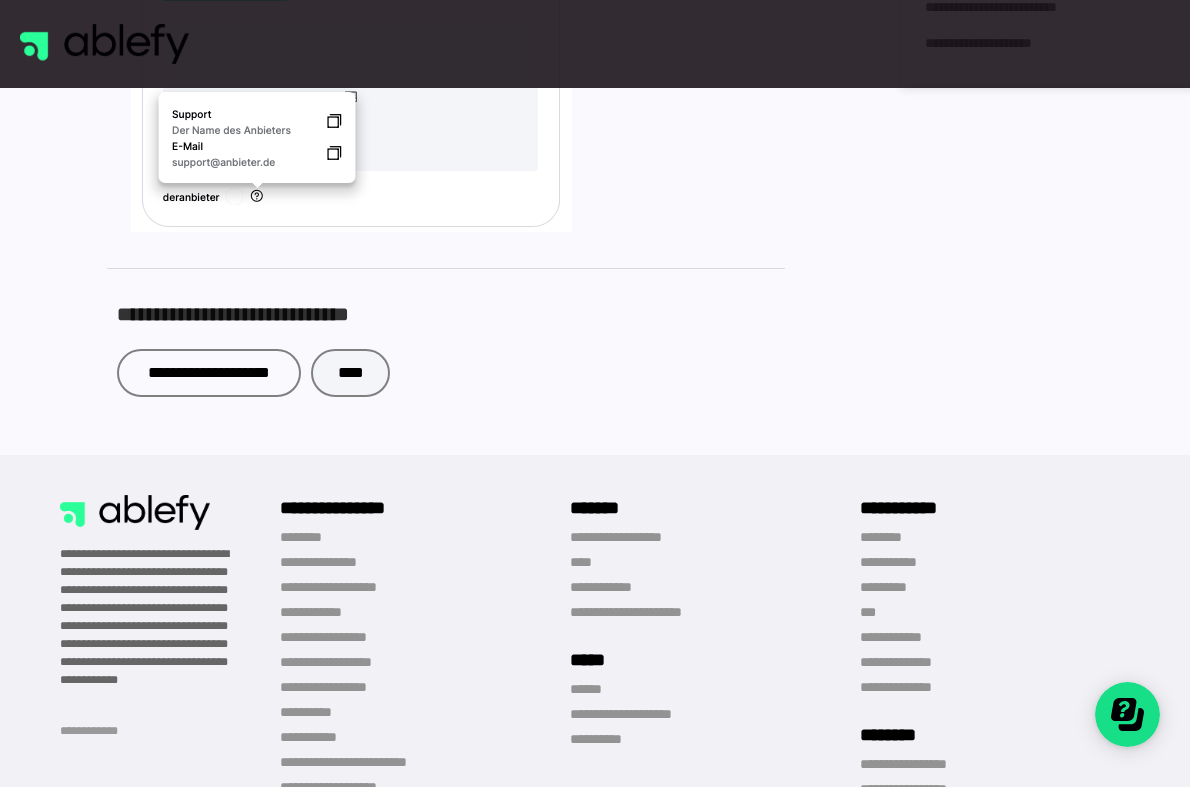 click on "****" at bounding box center [350, 373] 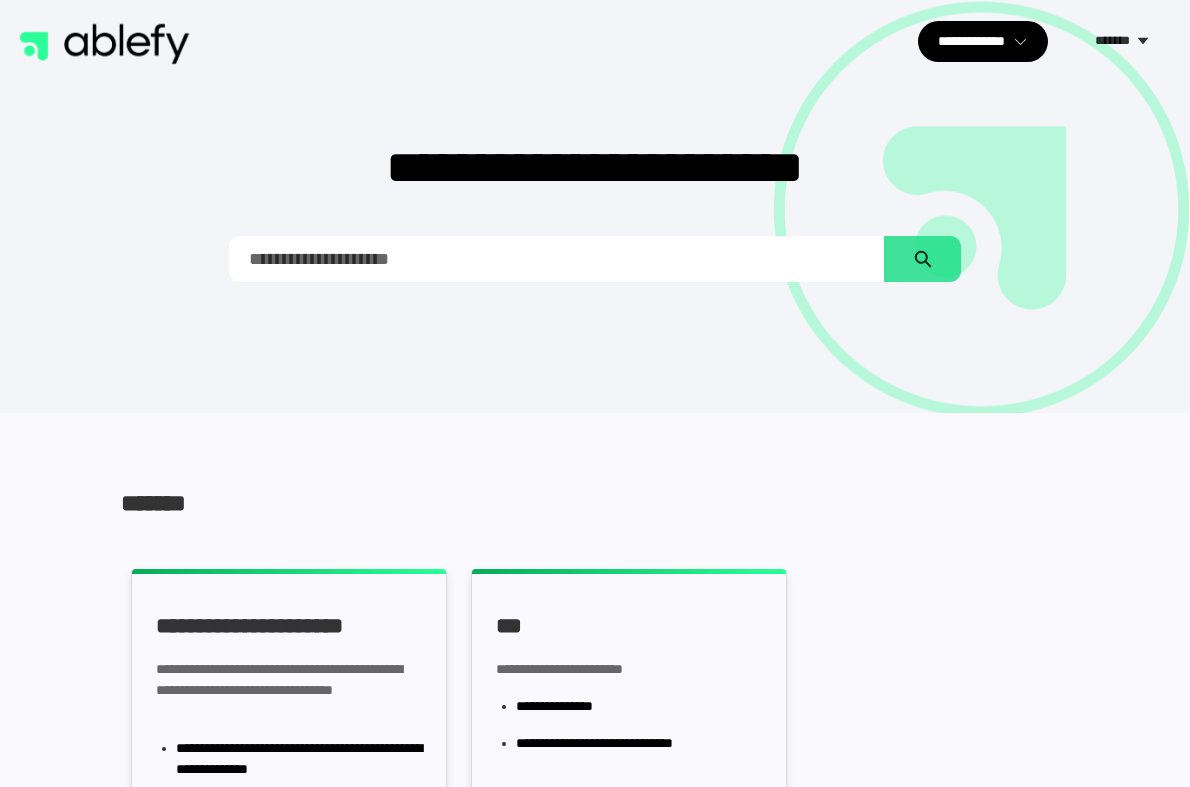 scroll, scrollTop: 0, scrollLeft: 0, axis: both 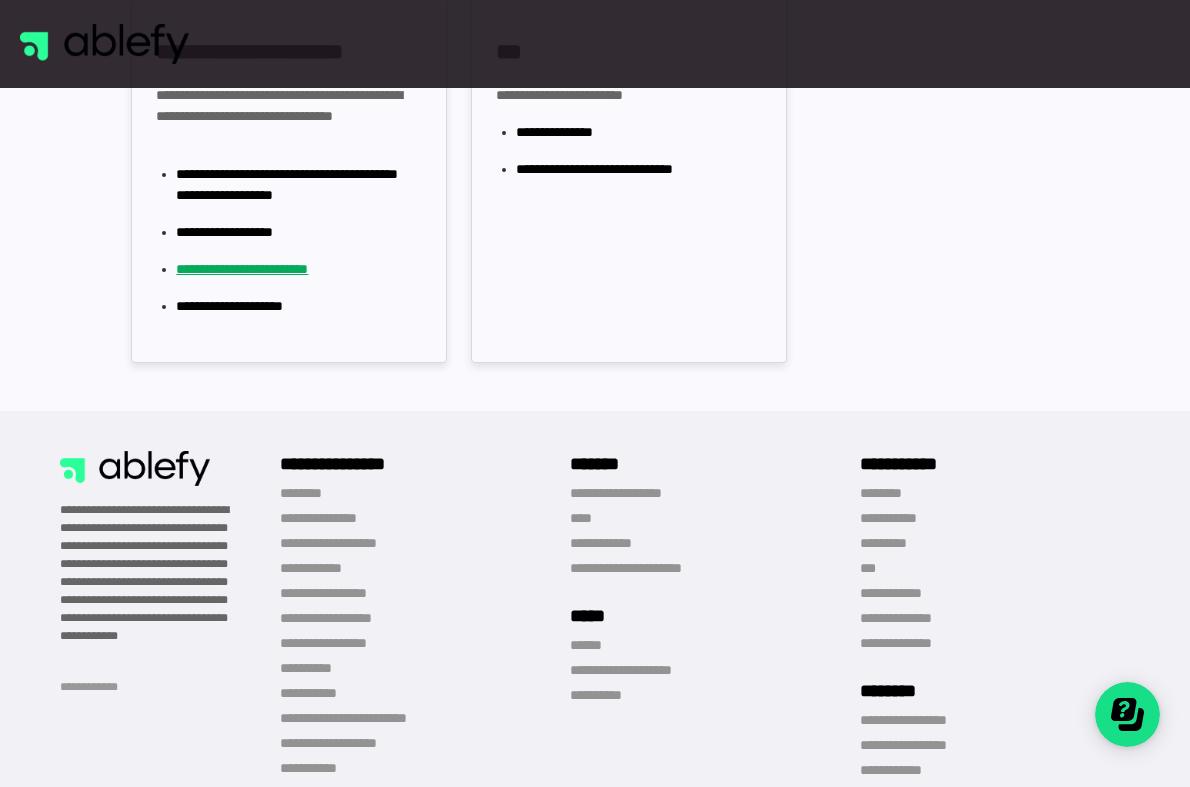 click on "**********" at bounding box center (242, 269) 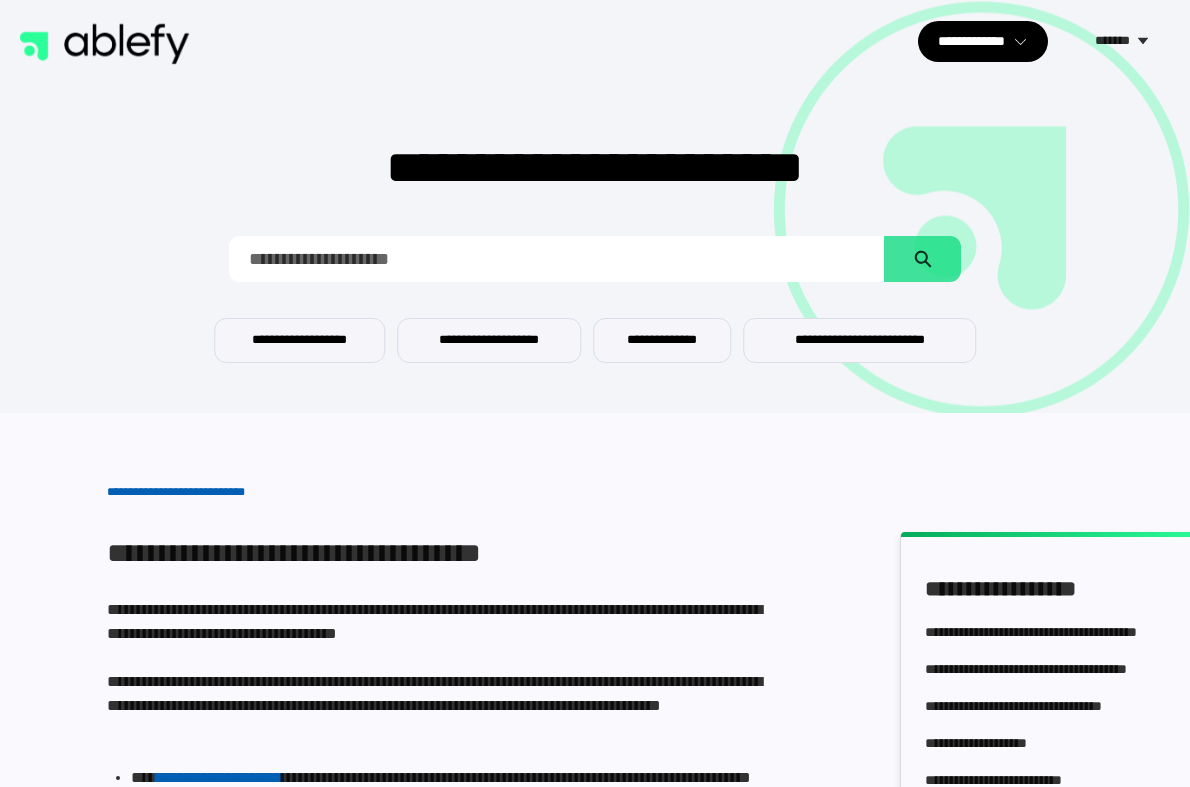 scroll, scrollTop: 0, scrollLeft: 0, axis: both 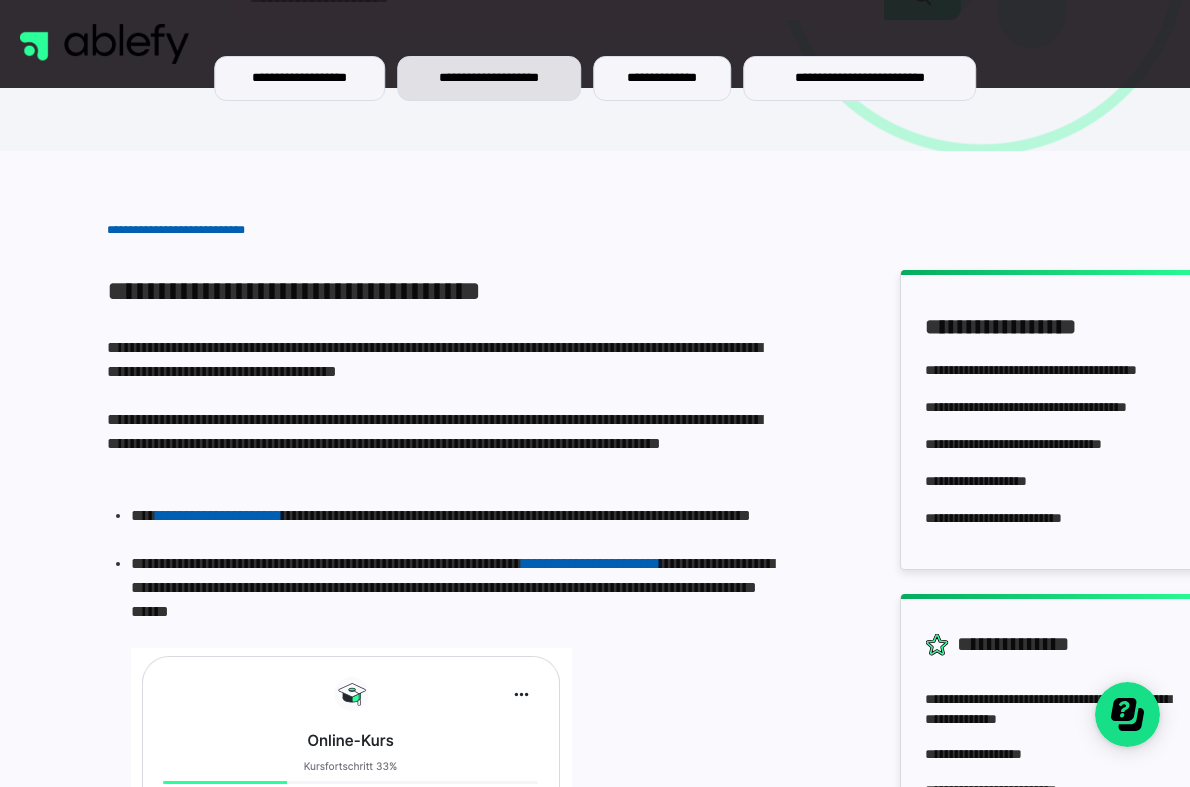 click on "**********" at bounding box center (489, 78) 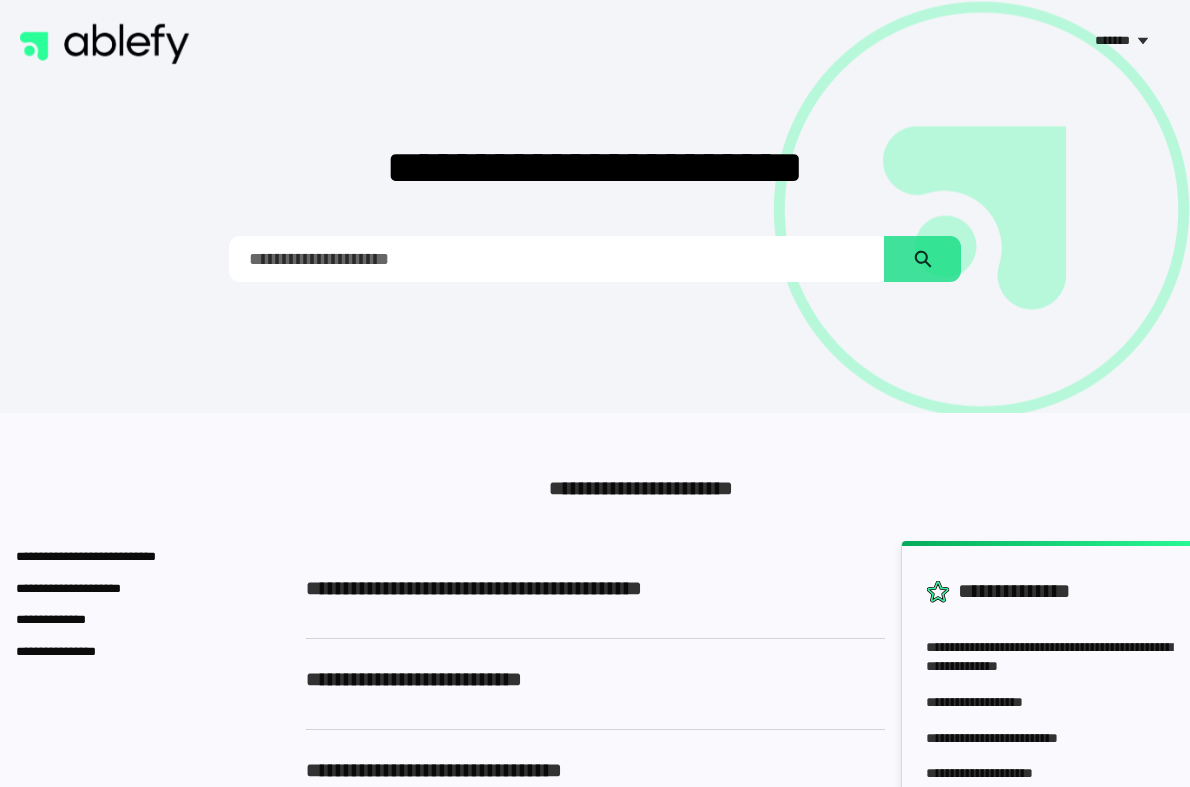 scroll, scrollTop: 0, scrollLeft: 0, axis: both 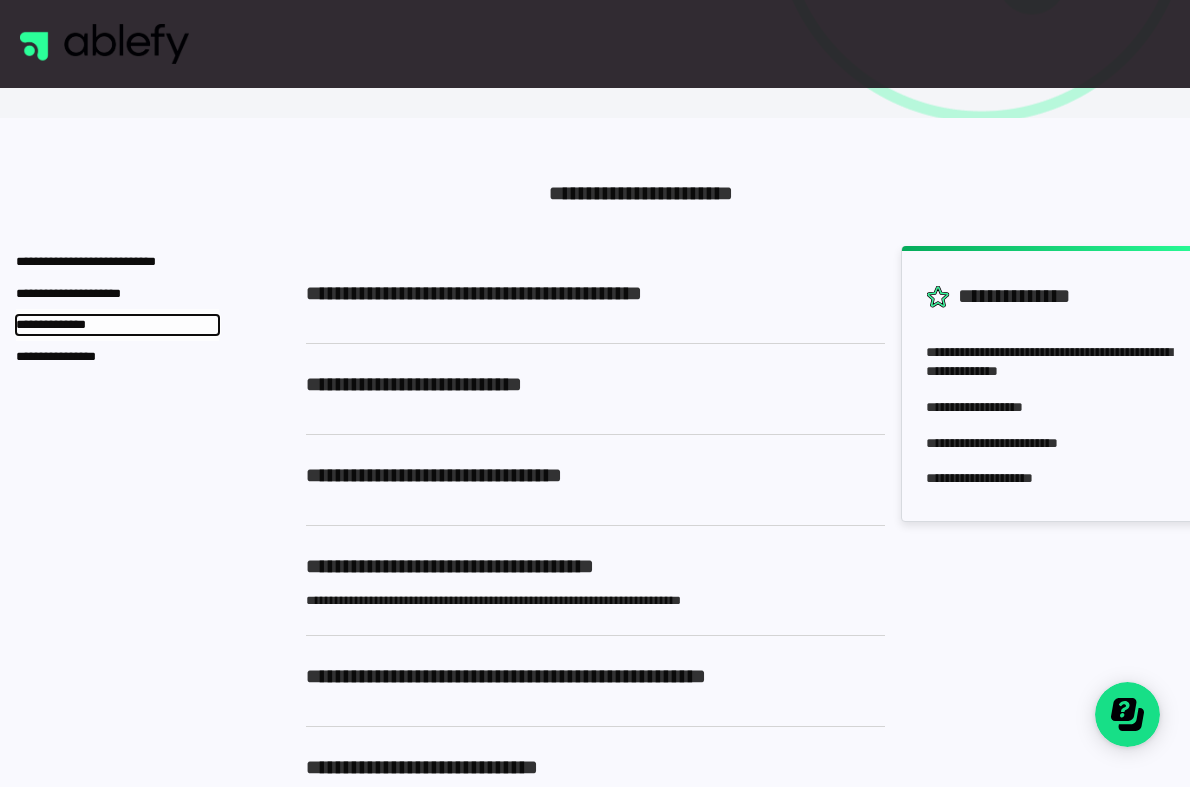 click on "**********" at bounding box center (64, 325) 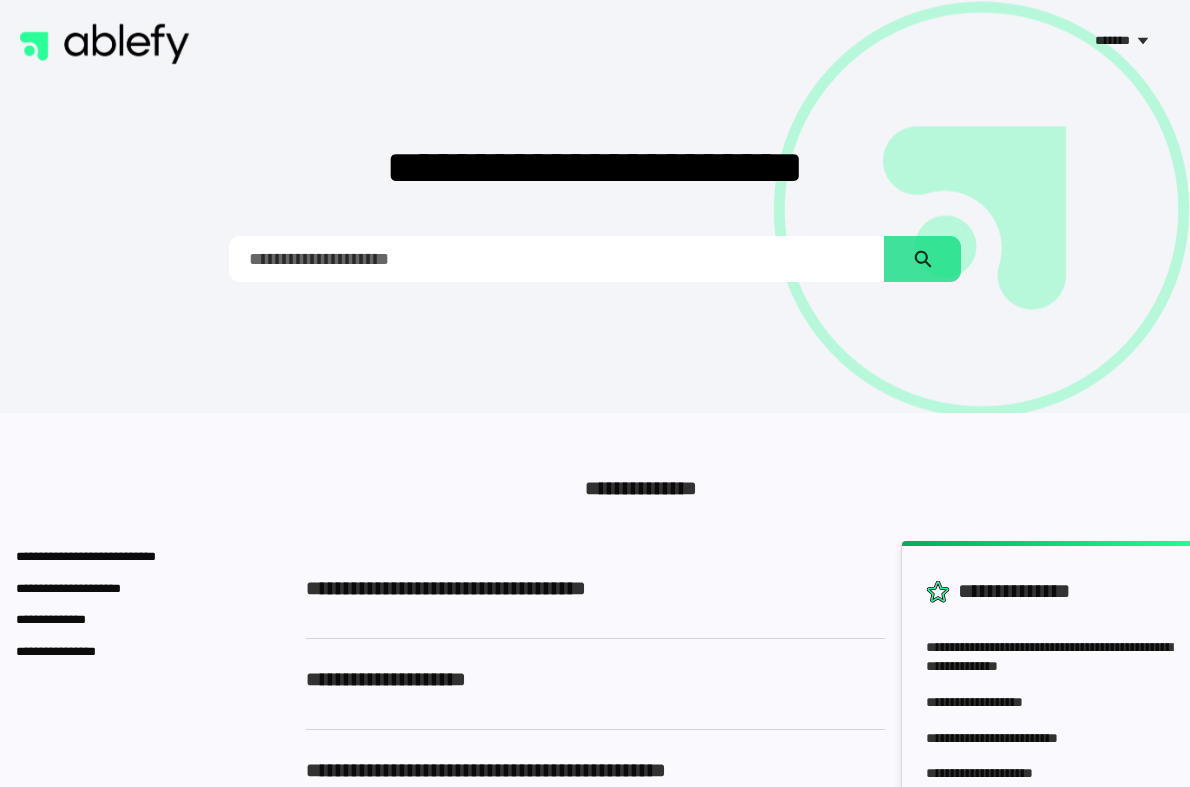 scroll, scrollTop: 0, scrollLeft: 0, axis: both 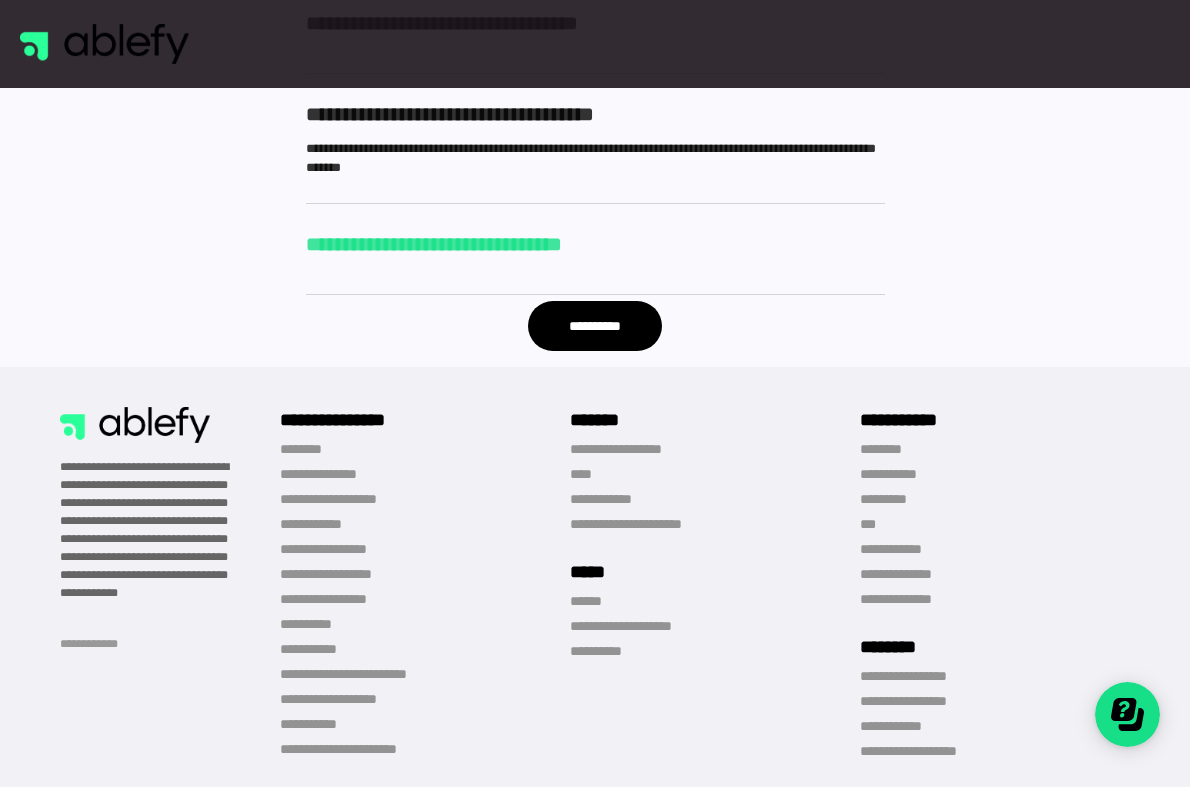 click on "**********" at bounding box center (595, 244) 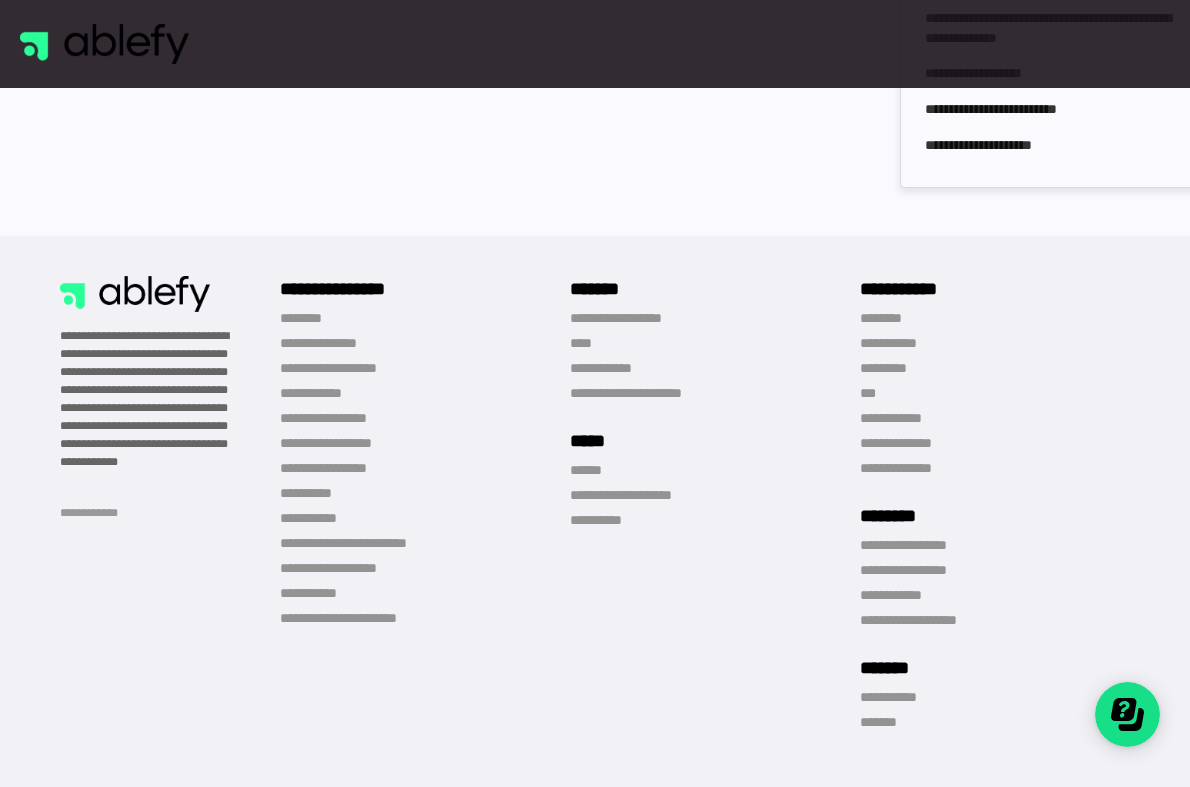 scroll, scrollTop: 0, scrollLeft: 0, axis: both 